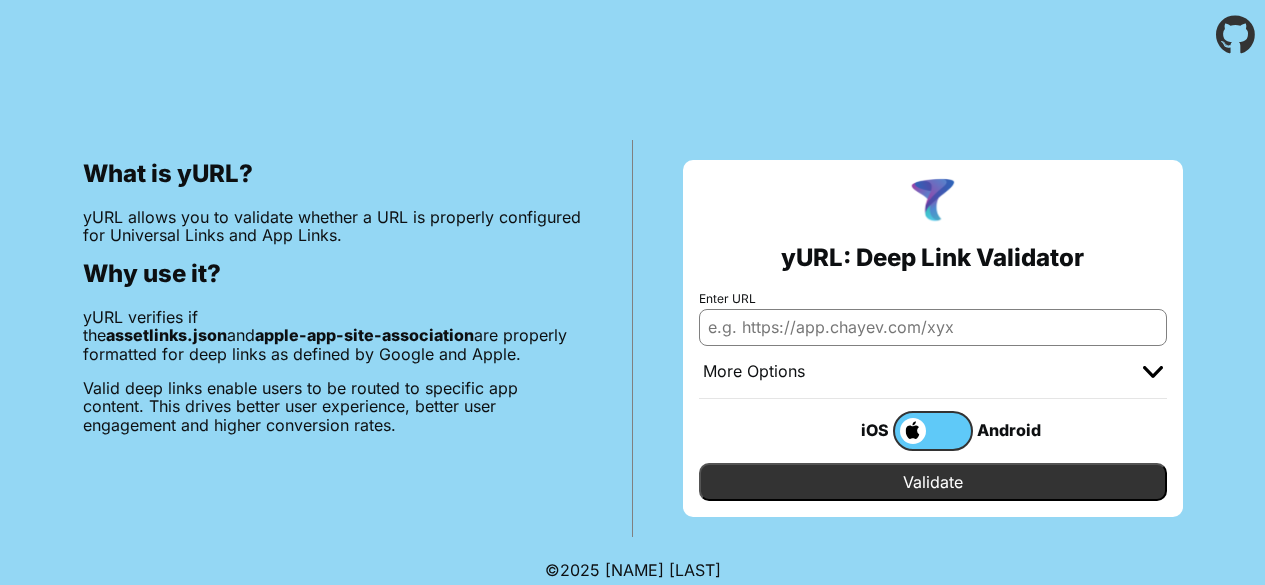 scroll, scrollTop: 0, scrollLeft: 0, axis: both 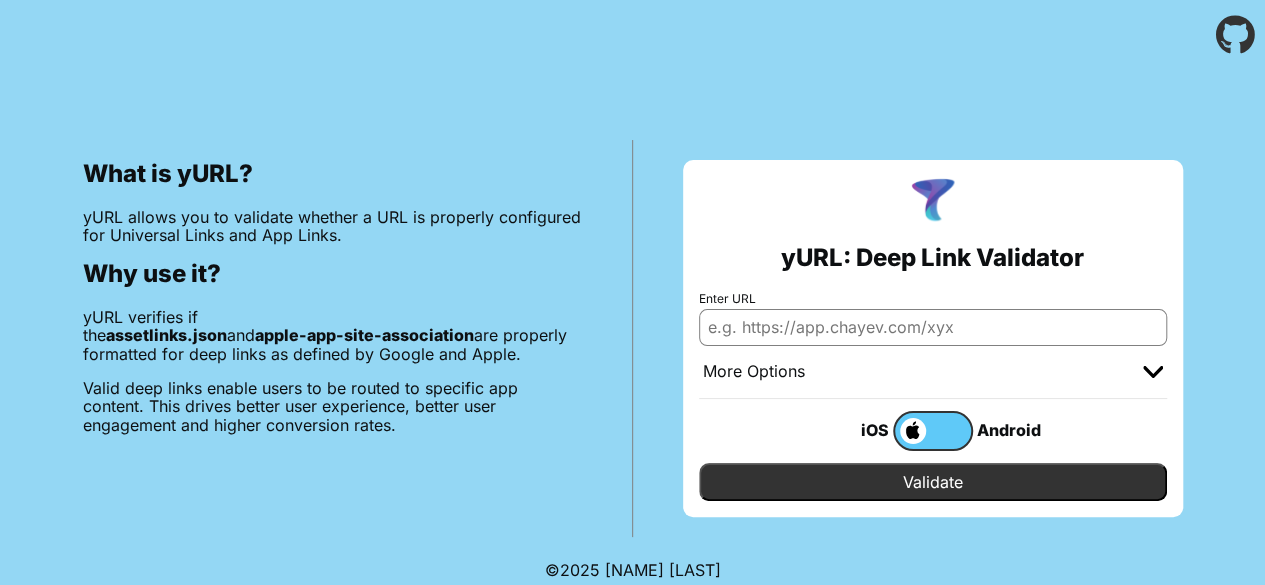 paste on "https://in.speack.app/" 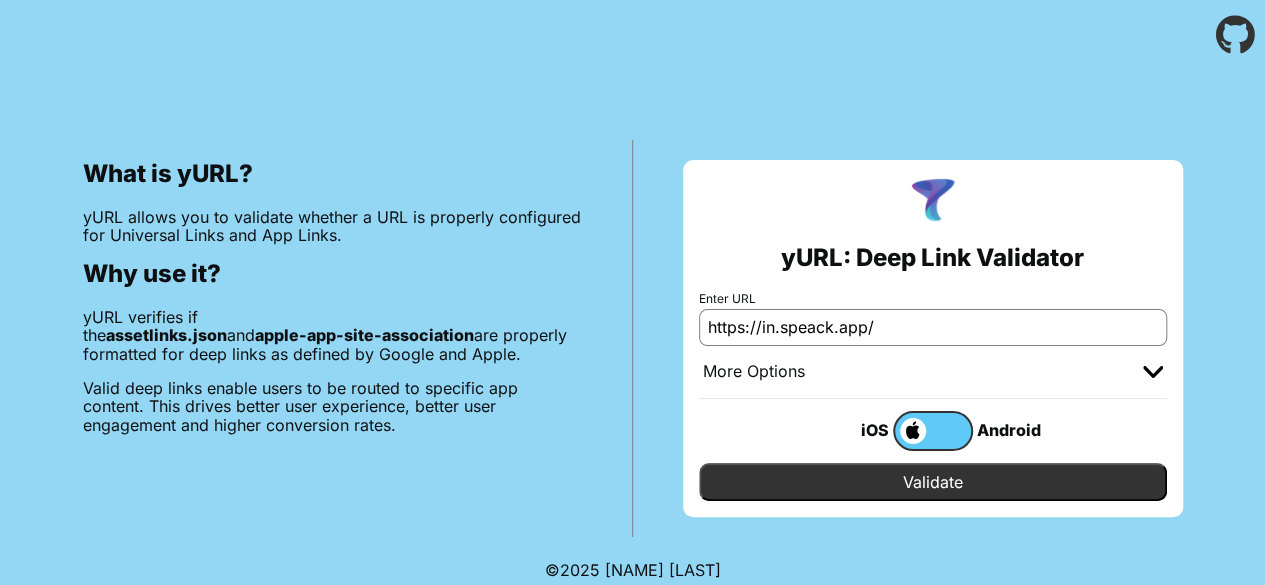 click on "Validate" at bounding box center (933, 482) 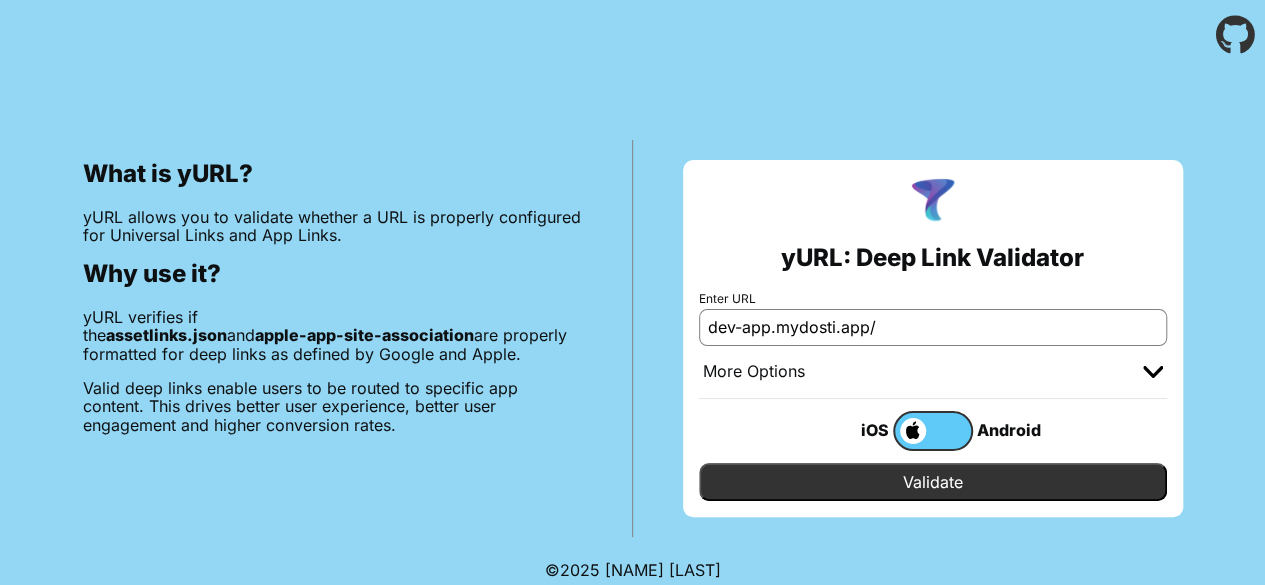 click on "dev-app.mydosti.app/" at bounding box center (933, 327) 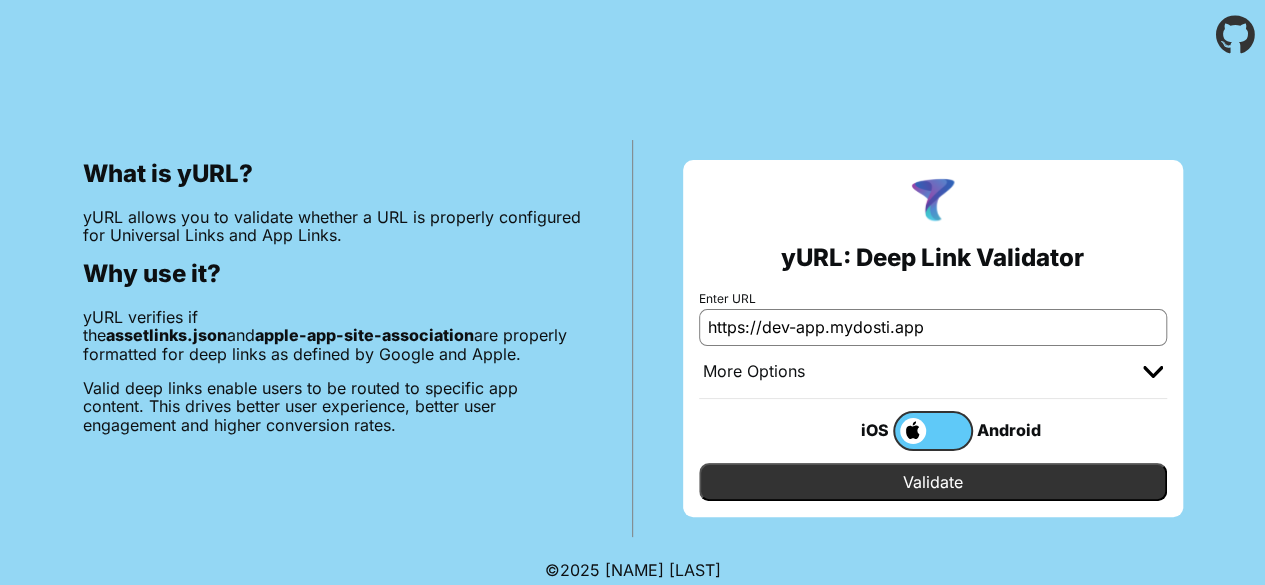 type on "https://dev-app.mydosti.app" 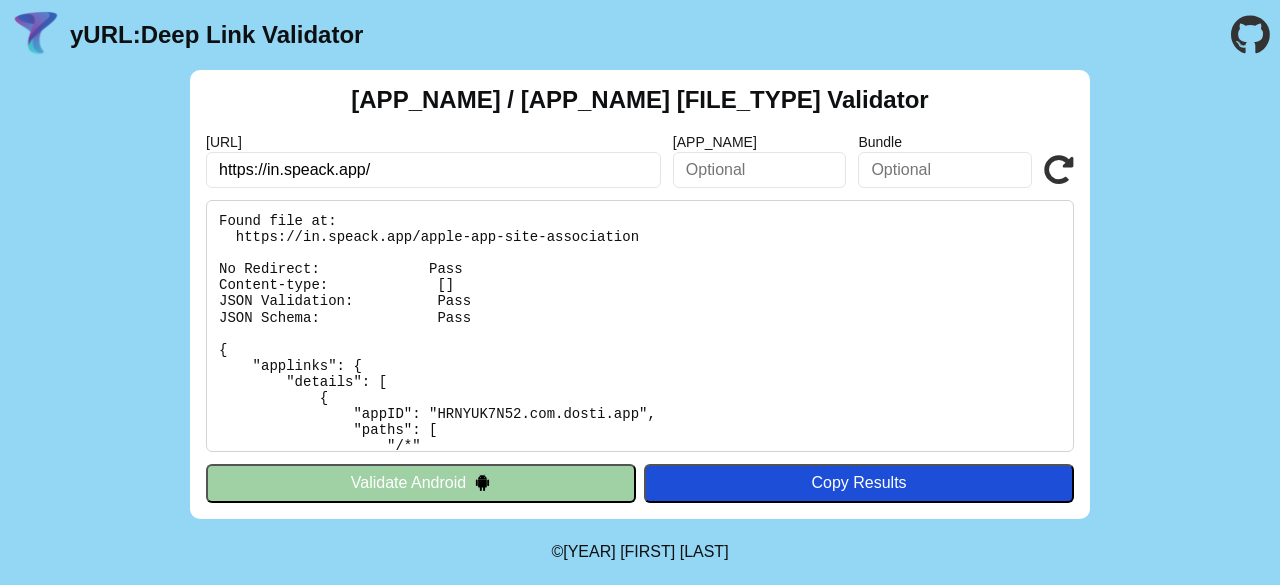 scroll, scrollTop: 0, scrollLeft: 0, axis: both 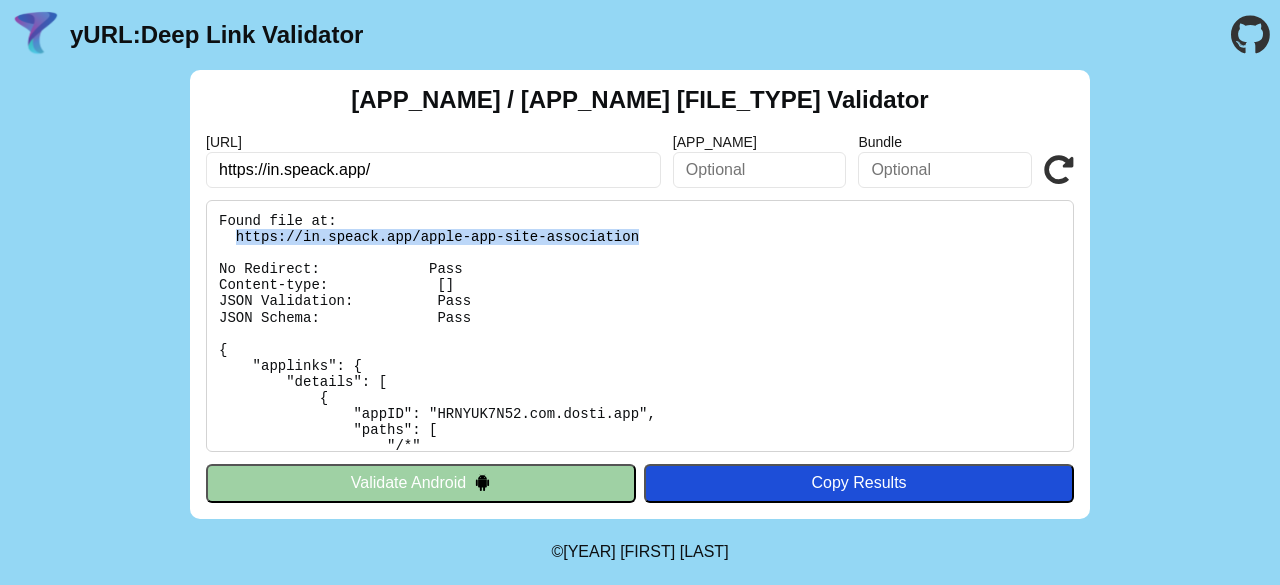 drag, startPoint x: 230, startPoint y: 230, endPoint x: 614, endPoint y: 242, distance: 384.18747 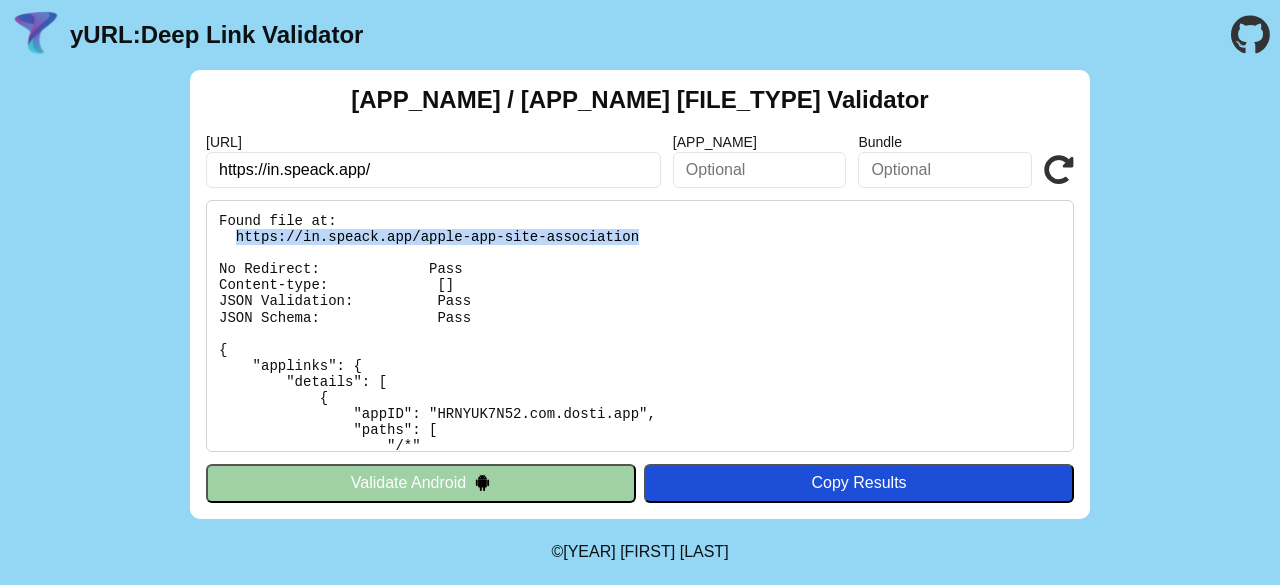 click at bounding box center (640, 326) 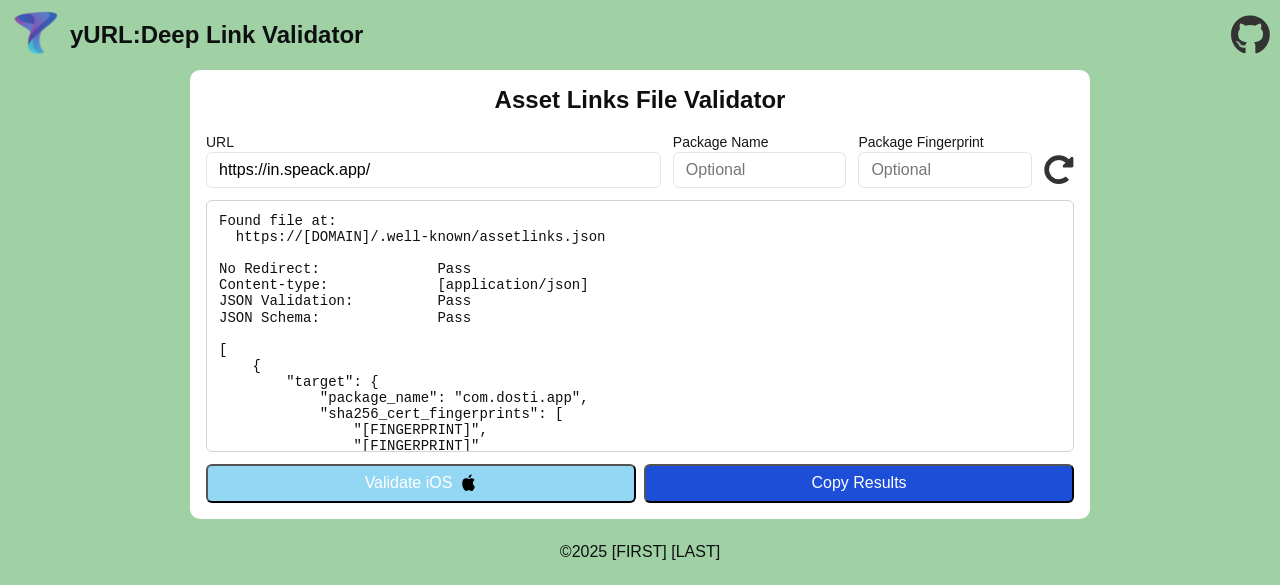 scroll, scrollTop: 0, scrollLeft: 0, axis: both 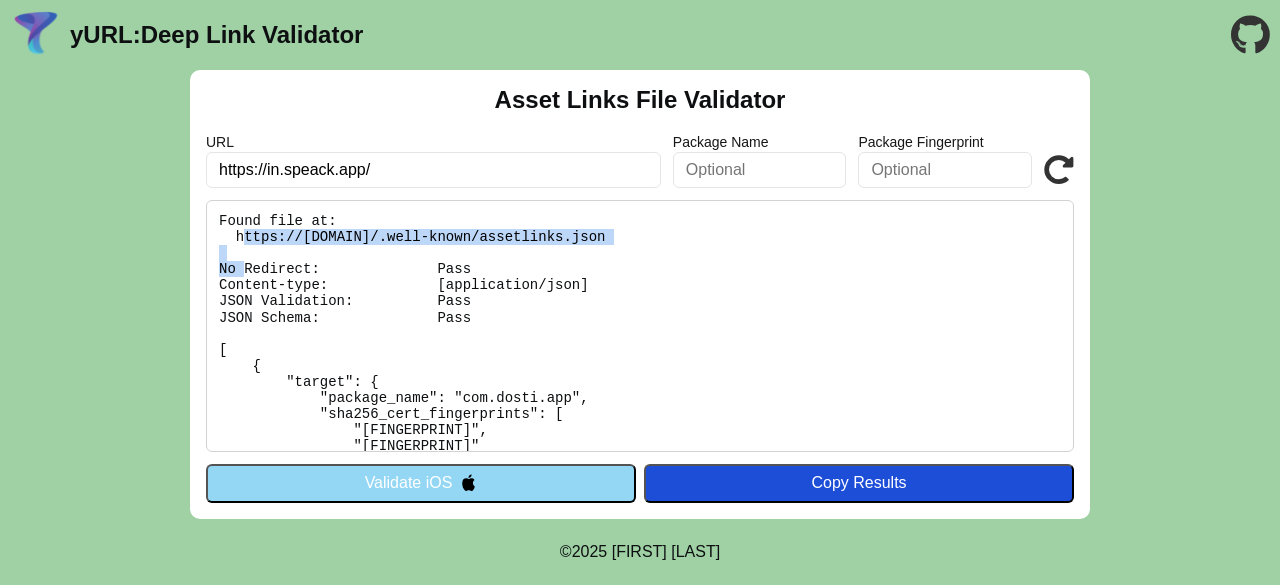 drag, startPoint x: 312, startPoint y: 238, endPoint x: 650, endPoint y: 239, distance: 338.00146 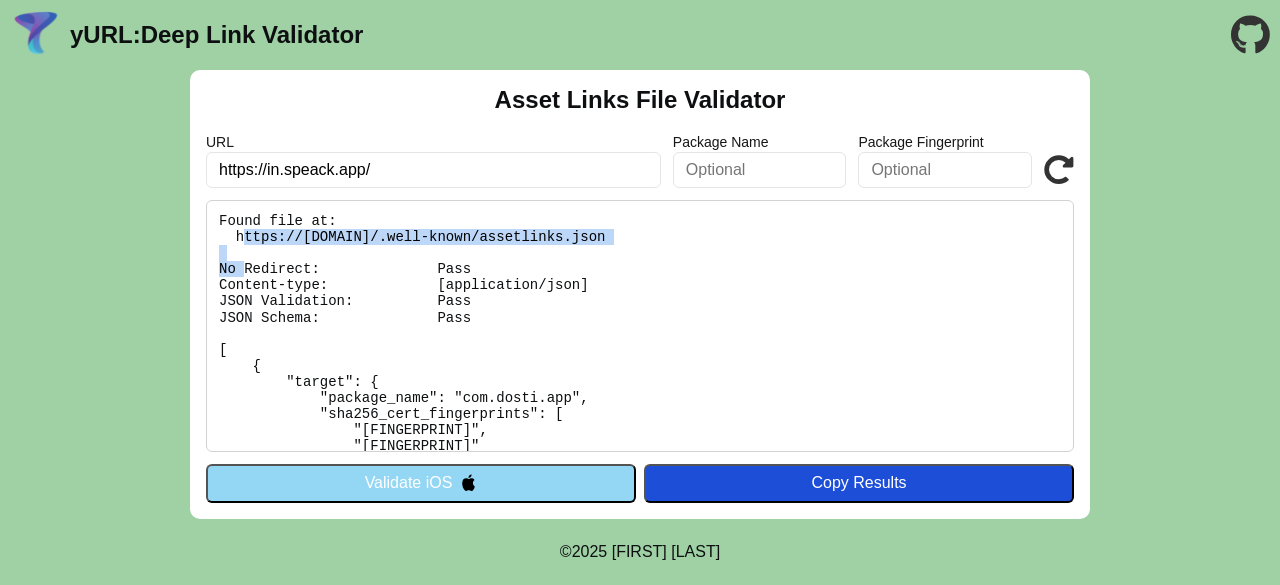 click on "Found file at:
https://[DOMAIN]/.well-known/assetlinks.json
No Redirect: 			  Pass
Content-type: 			  [application/json]
JSON Validation: 		  Pass
JSON Schema: 			  Pass
[
{
"target": {
"package_name": "com.dosti.app",
"sha256_cert_fingerprints": [
"[FINGERPRINT]",
"[FINGERPRINT]"
],
"namespace": "android_app"
},
"relation": [
"delegate_permission/common.handle_all_urls",
"delegate_permission/common.get_login_creds"
]
}
]" at bounding box center (640, 326) 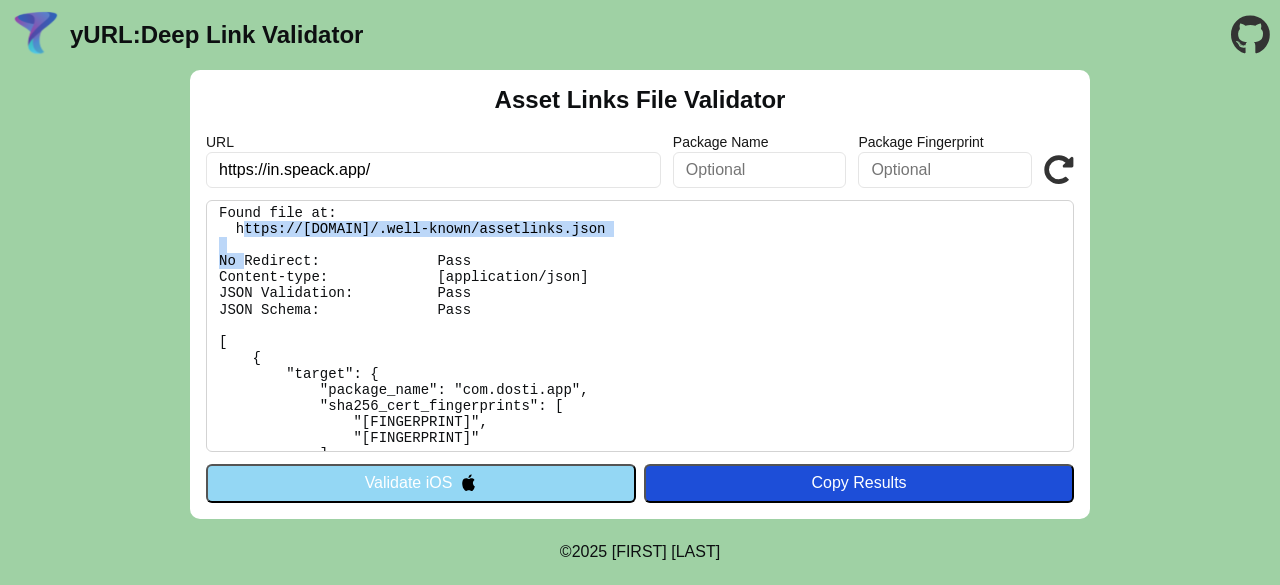 scroll, scrollTop: 0, scrollLeft: 0, axis: both 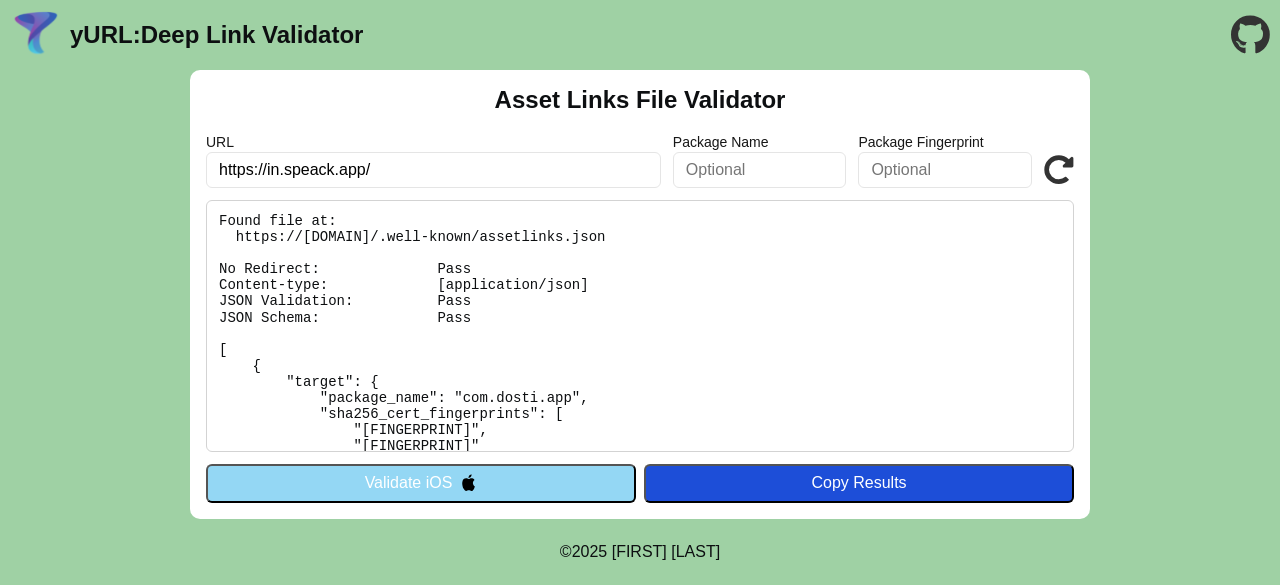 click on "Found file at:
https://in.speack.app/.well-known/assetlinks.json
No Redirect: 			  Pass
Content-type: 			  [application/json]
JSON Validation: 		  Pass
JSON Schema: 			  Pass
[
{
"target": {
"package_name": "com.dosti.app",
"sha256_cert_fingerprints": [
"FE:71:56:B9:06:79:23:94:E6:72:2C:DA:09:55:EF:F6:20:22:2E:C3:EC:54:37:86:E5:43:19:3C:E3:AF:71:5A",
"43:F5:E9:4B:53:02:55:0A:E6:F4:08:D1:69:34:E1:E2:FD:E3:98:60:31:DC:40:47:FF:1A:5C:FB:20:C7:3A:FE"
],
"namespace": "android_app"
},
"relation": [
"delegate_permission/common.handle_all_urls",
"delegate_permission/common.get_login_creds"
]
}
]" at bounding box center [640, 326] 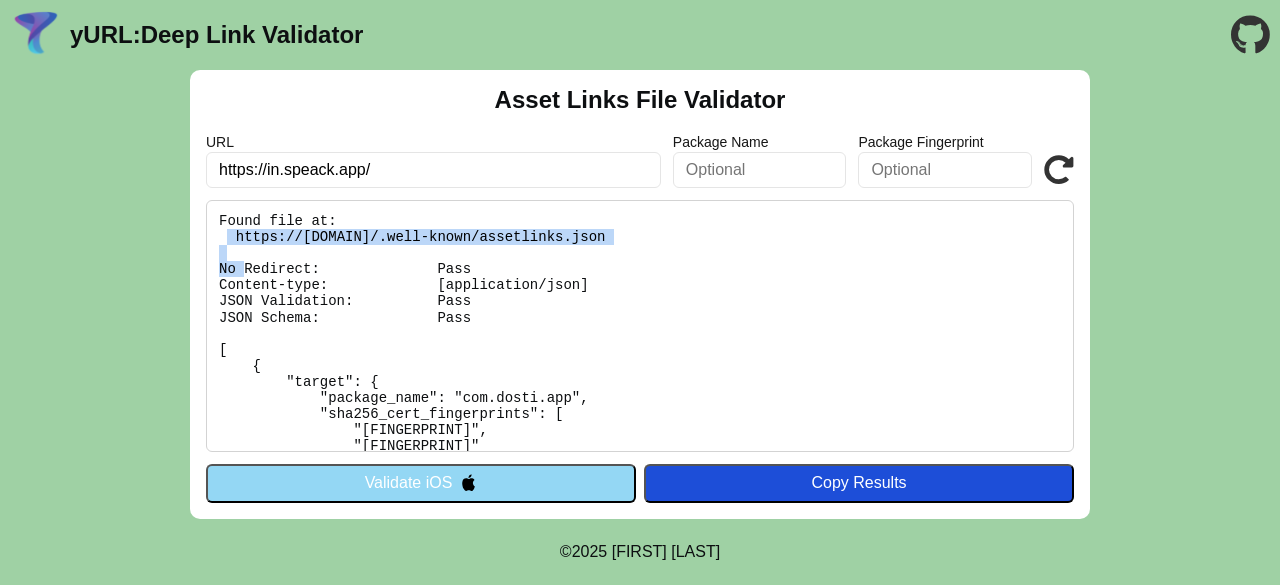 drag, startPoint x: 230, startPoint y: 238, endPoint x: 746, endPoint y: 237, distance: 516.001 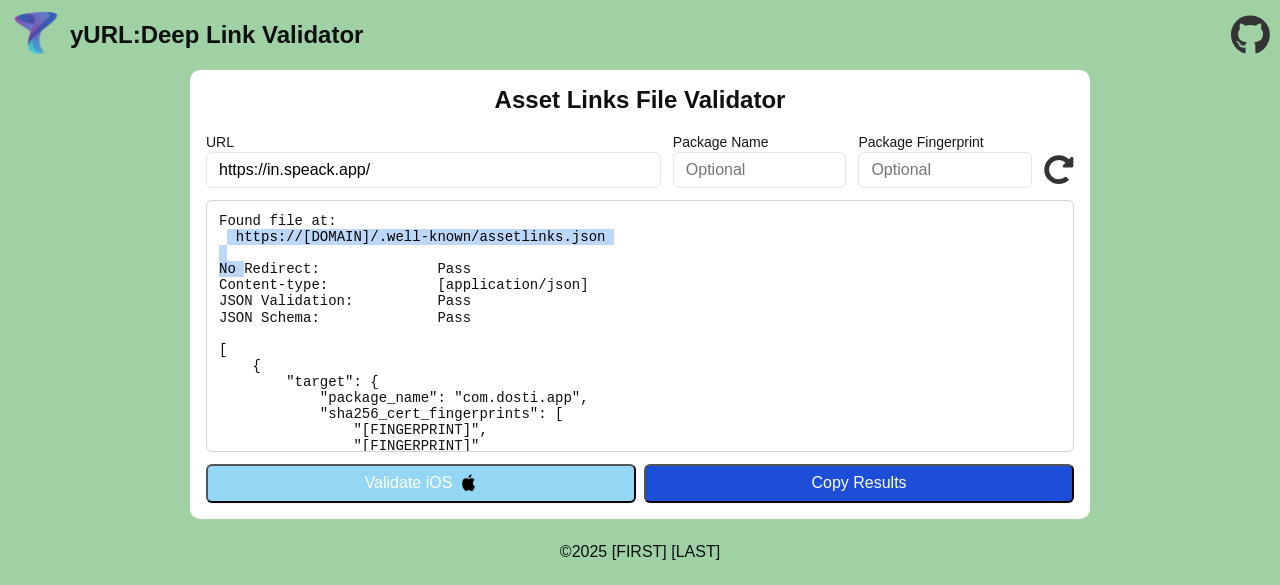 click on "Found file at:
https://in.speack.app/.well-known/assetlinks.json
No Redirect: 			  Pass
Content-type: 			  [application/json]
JSON Validation: 		  Pass
JSON Schema: 			  Pass
[
{
"target": {
"package_name": "com.dosti.app",
"sha256_cert_fingerprints": [
"FE:71:56:B9:06:79:23:94:E6:72:2C:DA:09:55:EF:F6:20:22:2E:C3:EC:54:37:86:E5:43:19:3C:E3:AF:71:5A",
"43:F5:E9:4B:53:02:55:0A:E6:F4:08:D1:69:34:E1:E2:FD:E3:98:60:31:DC:40:47:FF:1A:5C:FB:20:C7:3A:FE"
],
"namespace": "android_app"
},
"relation": [
"delegate_permission/common.handle_all_urls",
"delegate_permission/common.get_login_creds"
]
}
]" at bounding box center (640, 326) 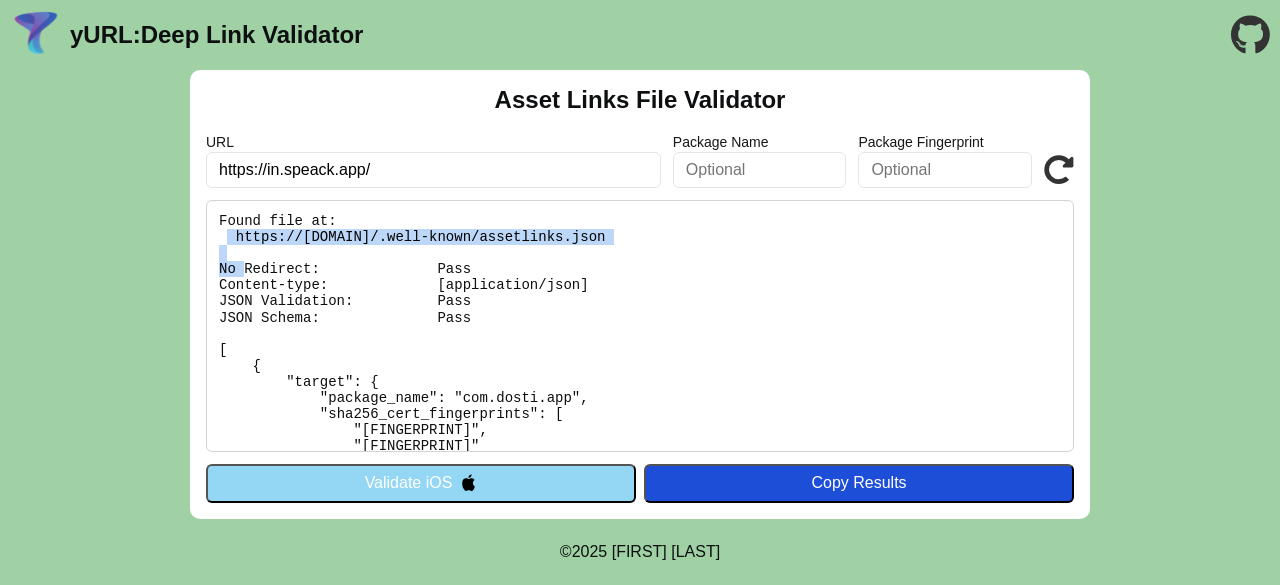 copy on "https://in.speack.app/.well-known/assetlinks.json" 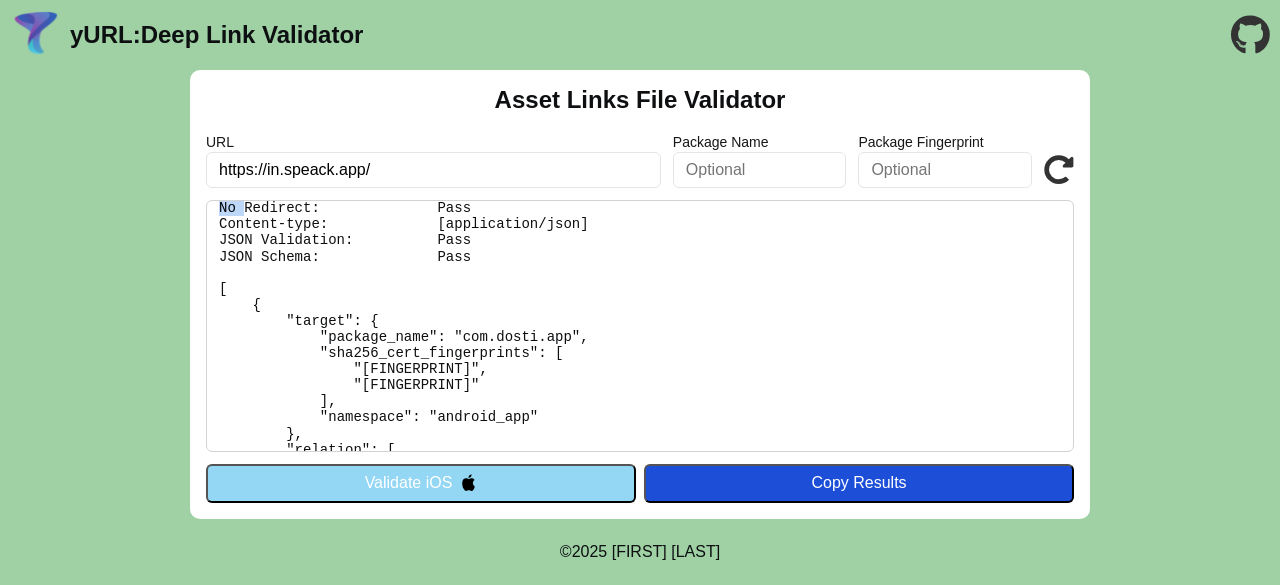 scroll, scrollTop: 0, scrollLeft: 0, axis: both 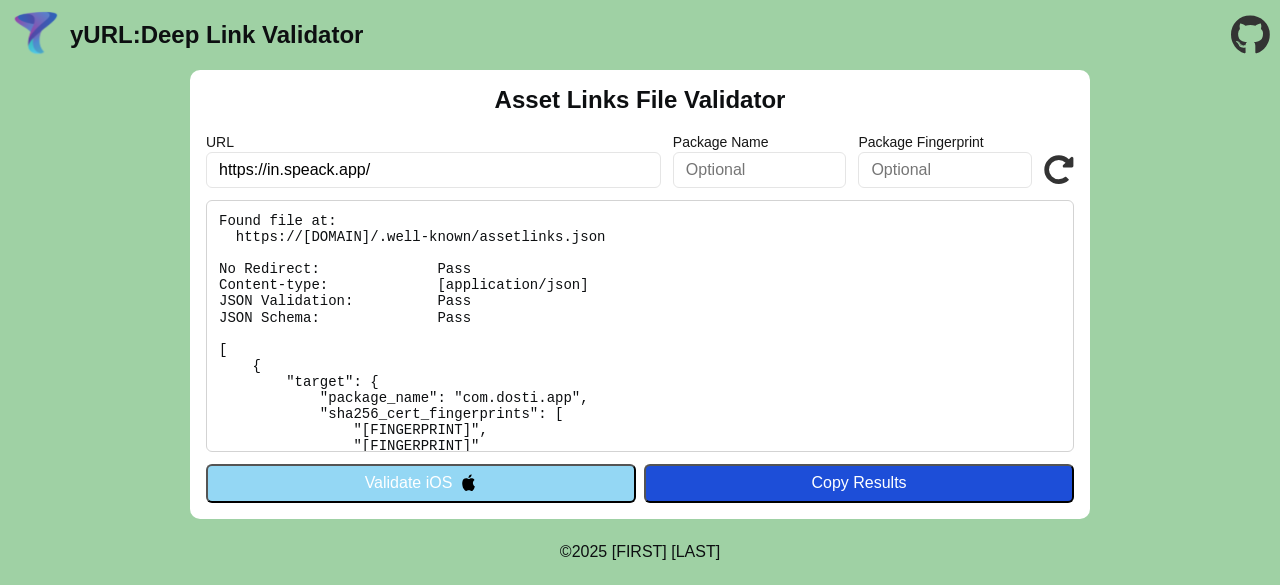 click on "https://in.speack.app/" at bounding box center (433, 170) 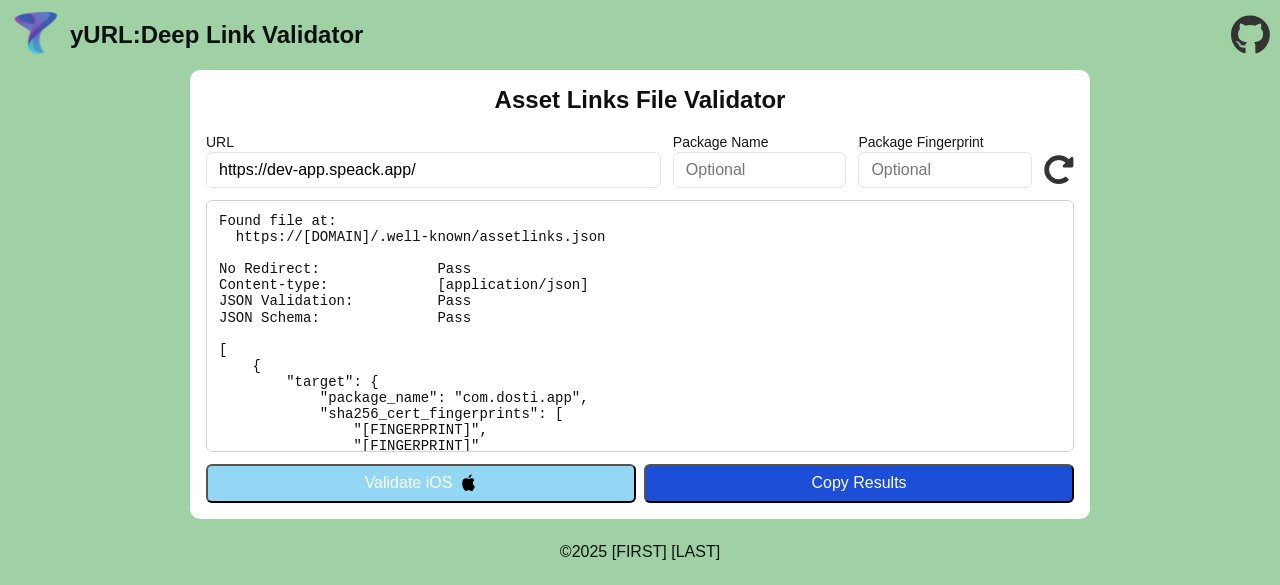 click on "https://dev-app.speack.app/" at bounding box center [433, 170] 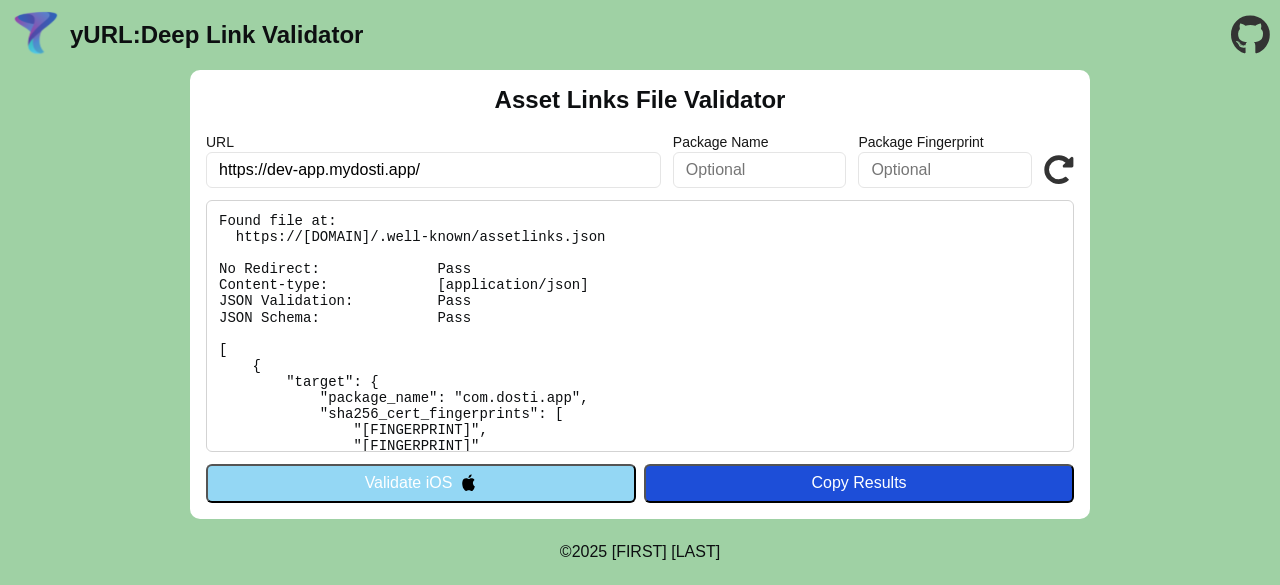 type on "https://dev-app.mydosti.app/" 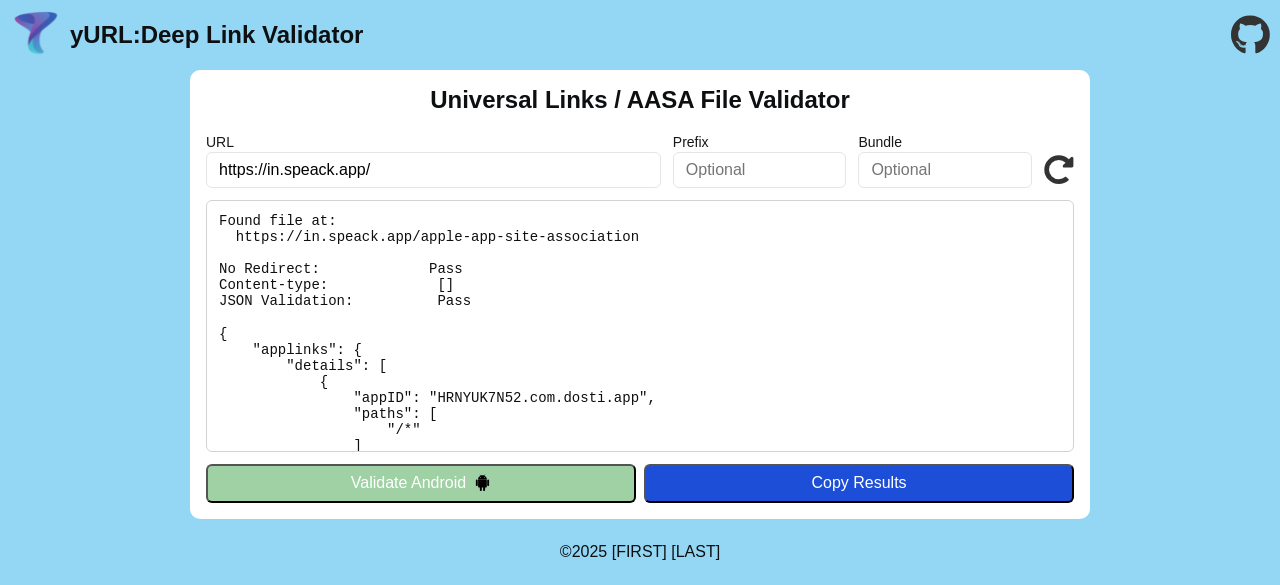 scroll, scrollTop: 0, scrollLeft: 0, axis: both 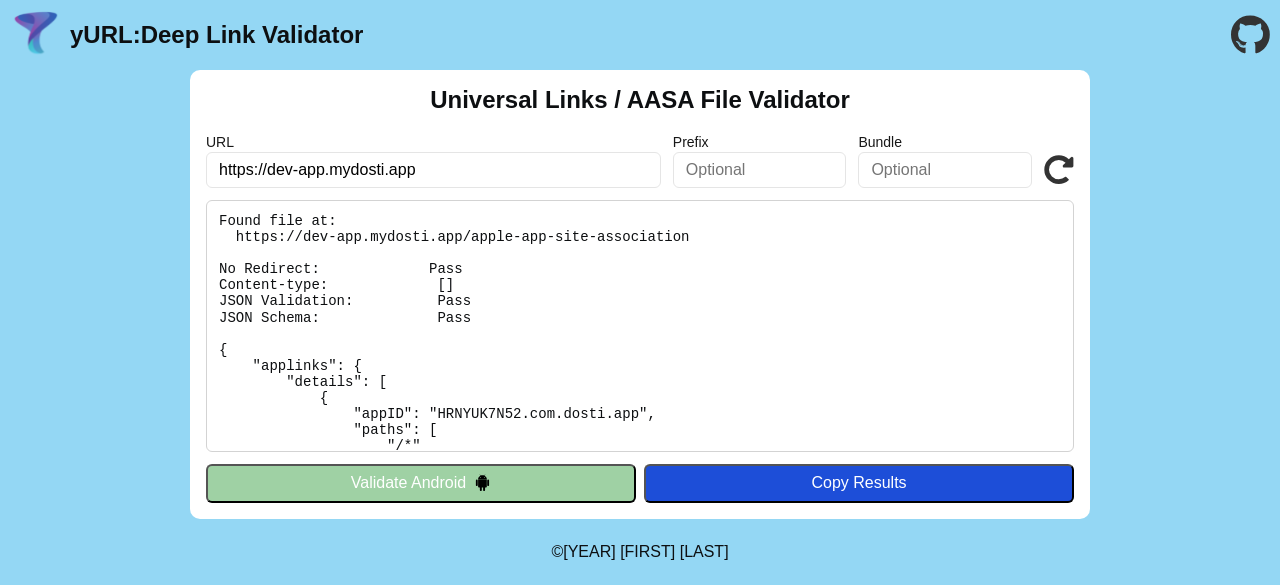 click on "https://dev-app.mydosti.app" at bounding box center [433, 170] 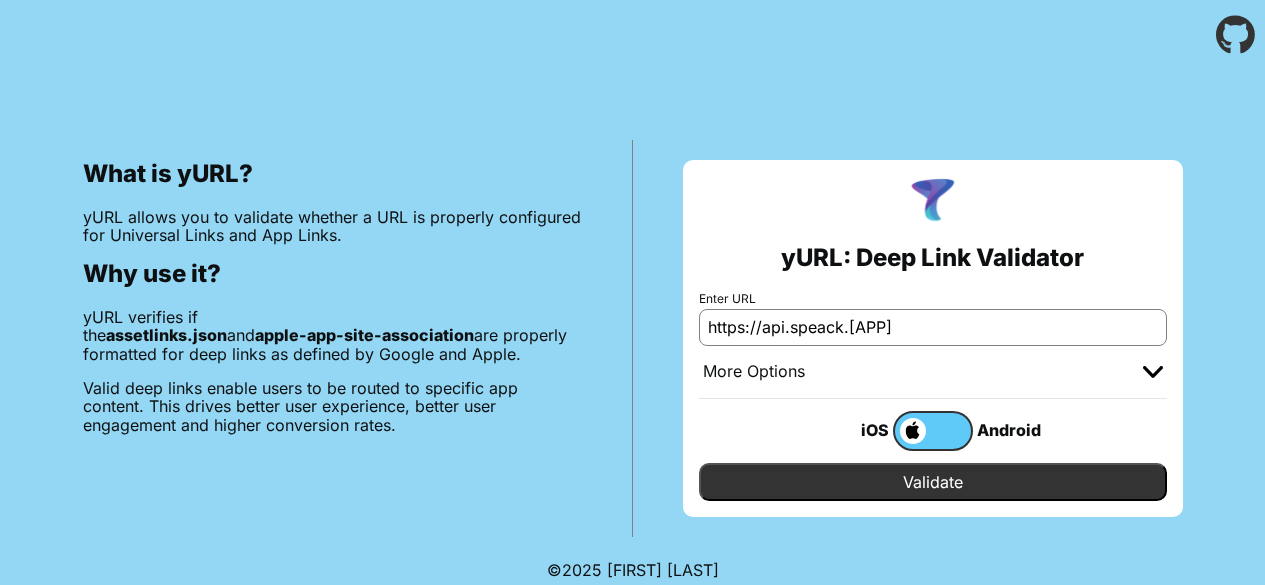 scroll, scrollTop: 0, scrollLeft: 0, axis: both 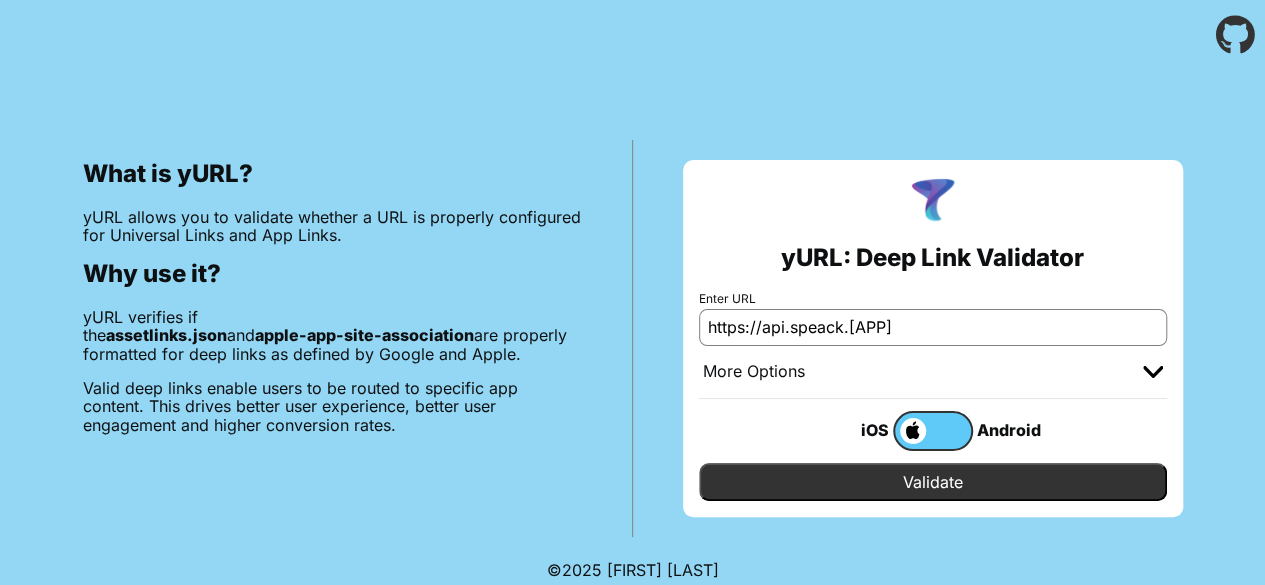 type on "https://api.speack.app/chats/" 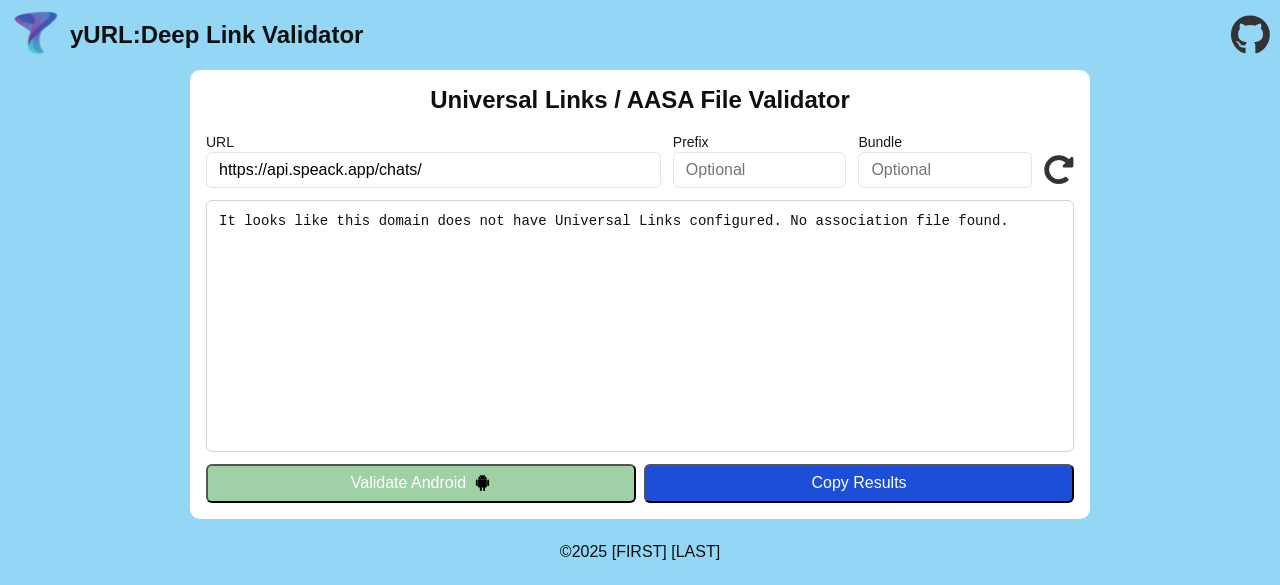 scroll, scrollTop: 0, scrollLeft: 0, axis: both 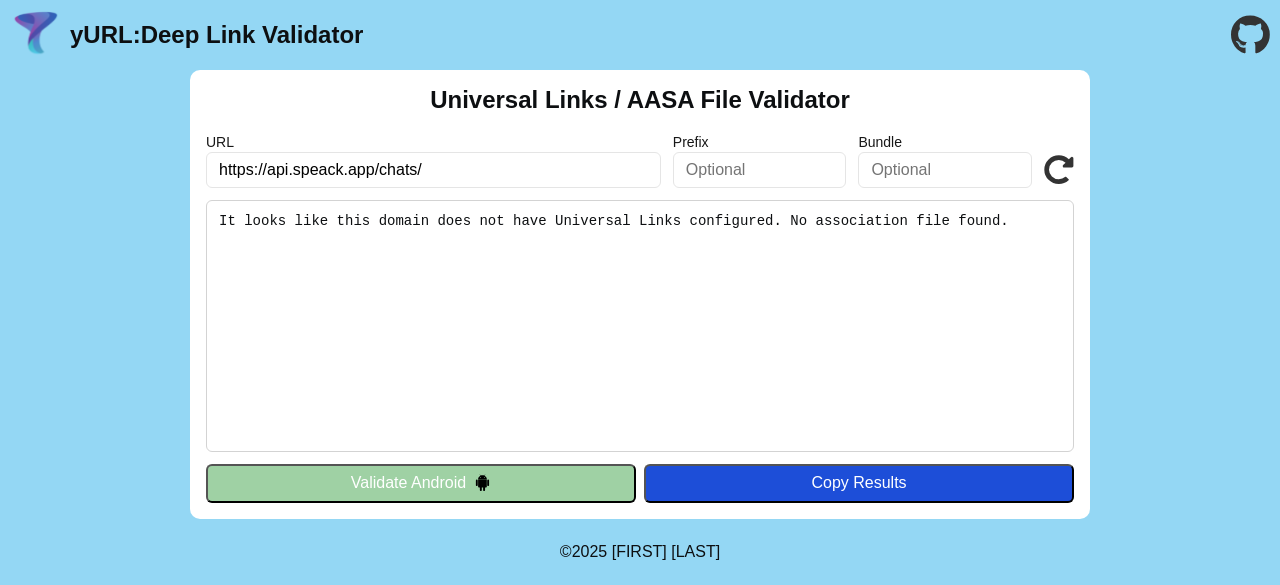 drag, startPoint x: 238, startPoint y: 223, endPoint x: 960, endPoint y: 242, distance: 722.24994 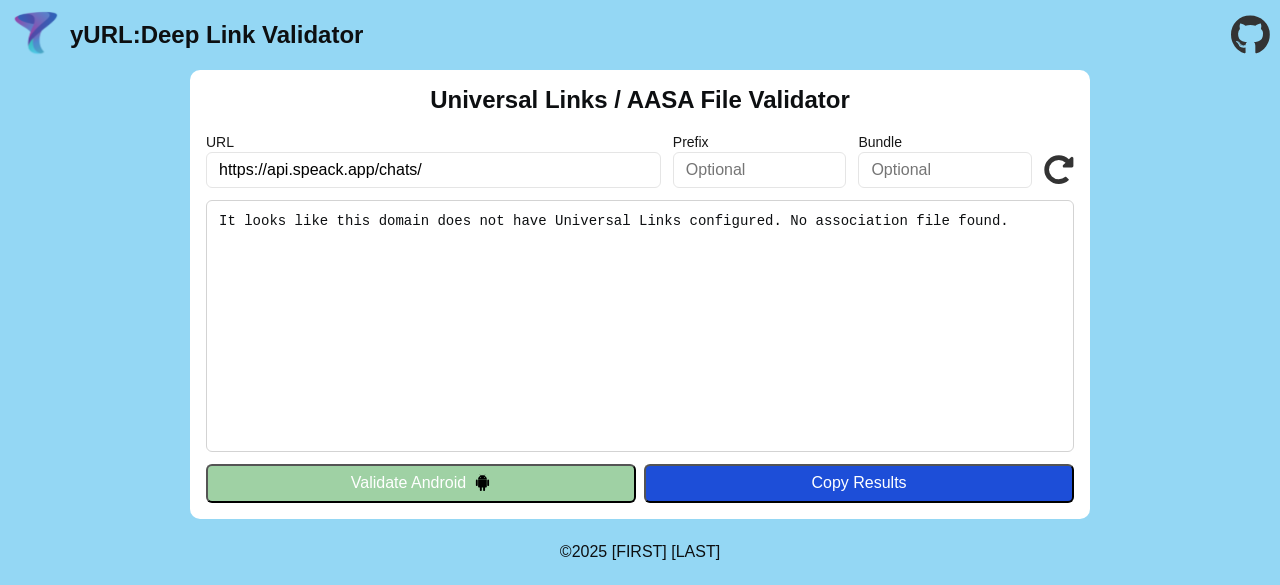 click on "It looks like this domain does not have Universal Links configured. No association file found." at bounding box center [640, 326] 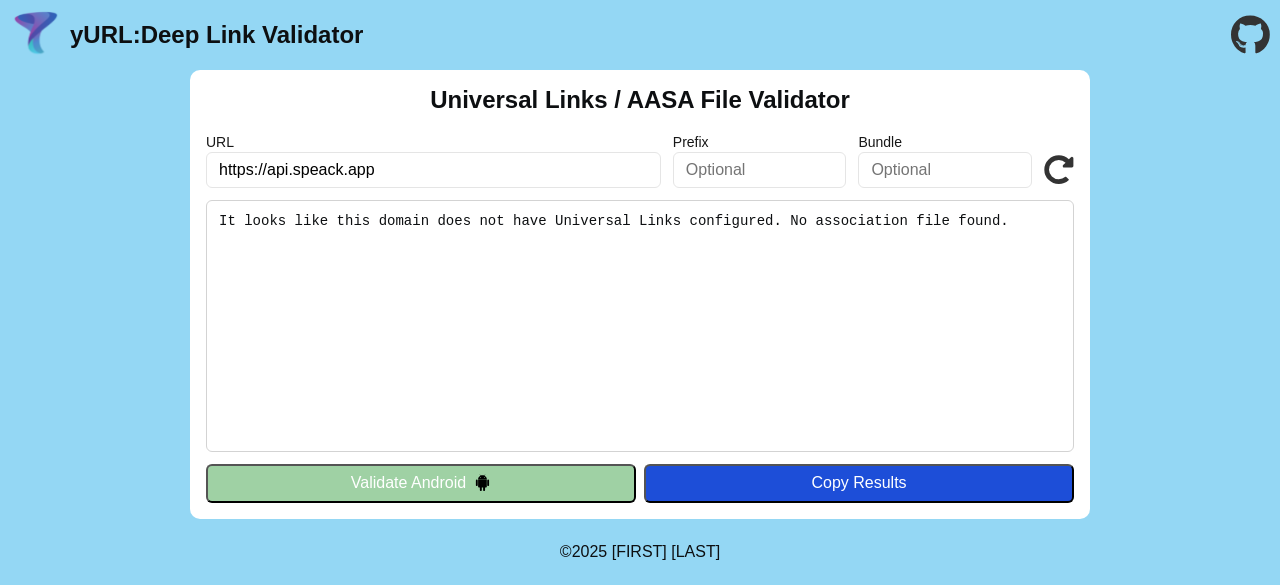 type on "https://api.speack.app" 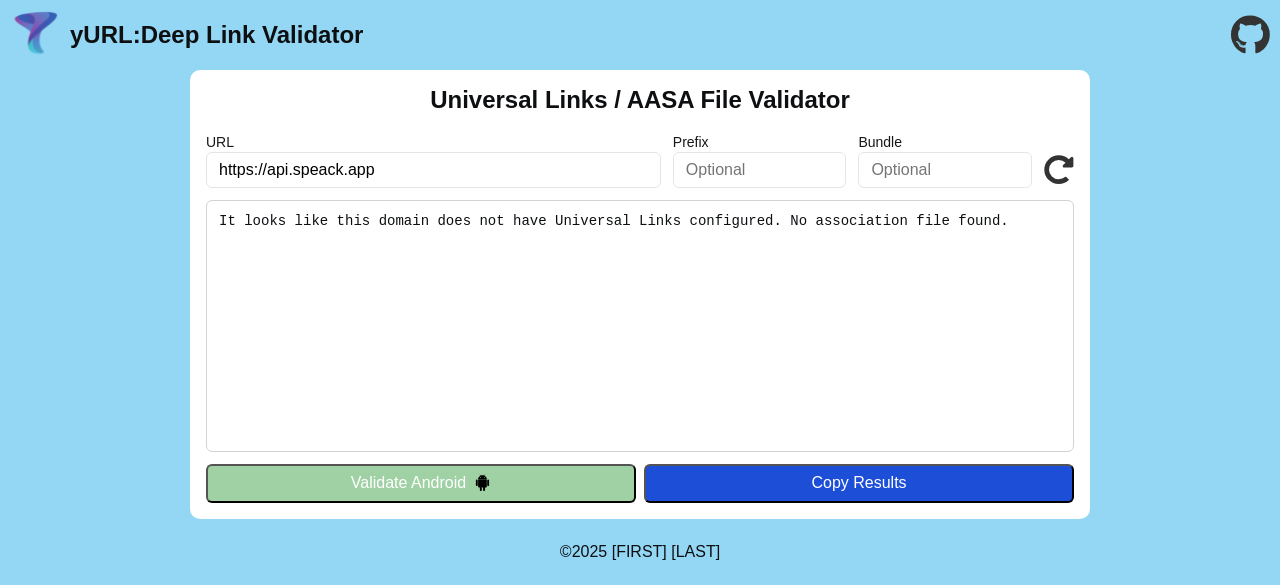 click on "Validate" at bounding box center (0, 0) 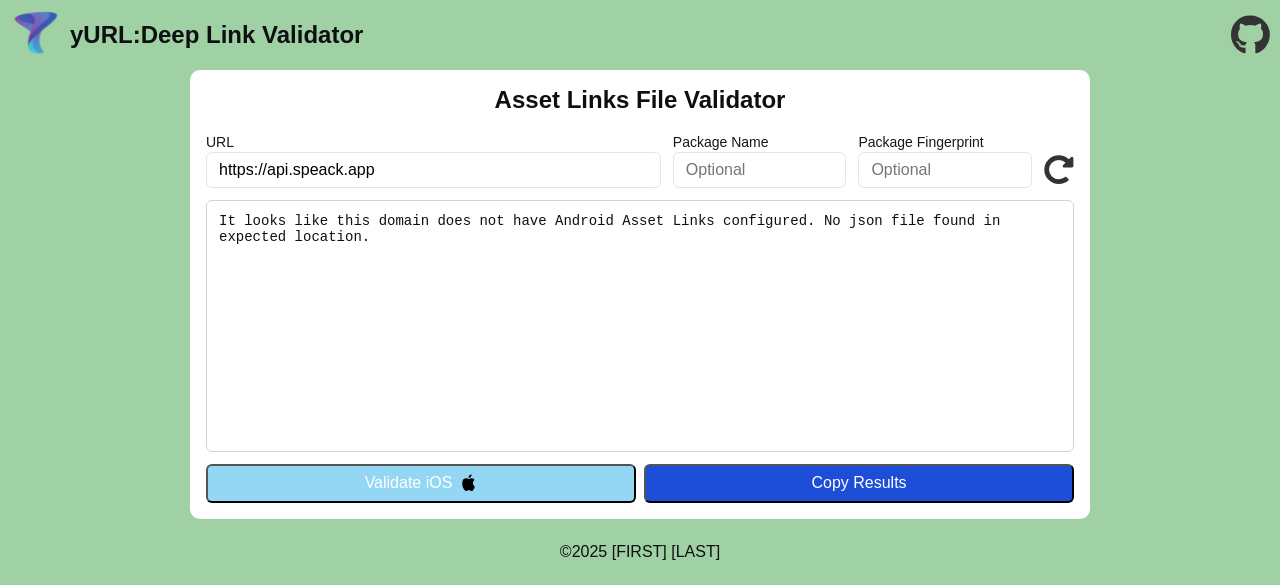 scroll, scrollTop: 0, scrollLeft: 0, axis: both 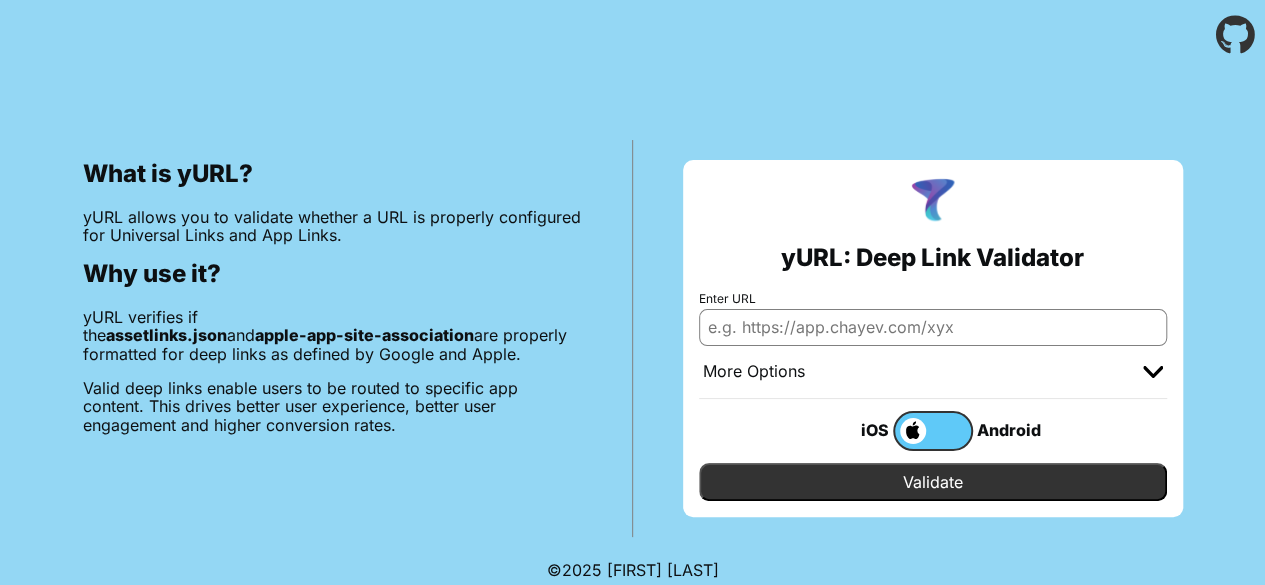 click on "Enter URL" at bounding box center [933, 327] 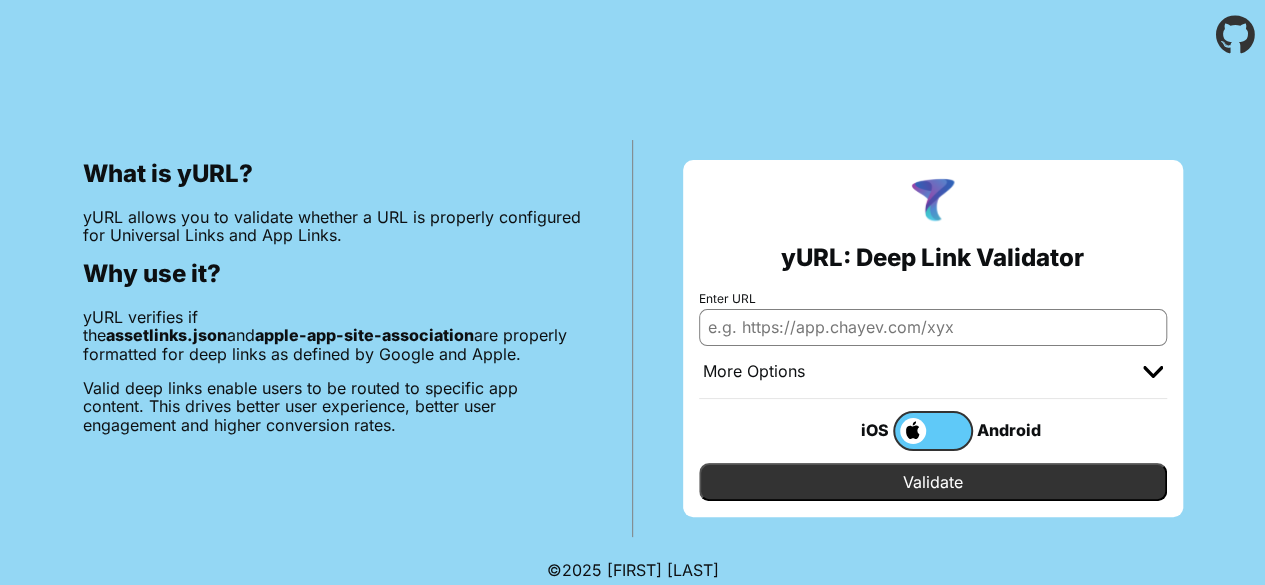 type on "https://in.speack.app/" 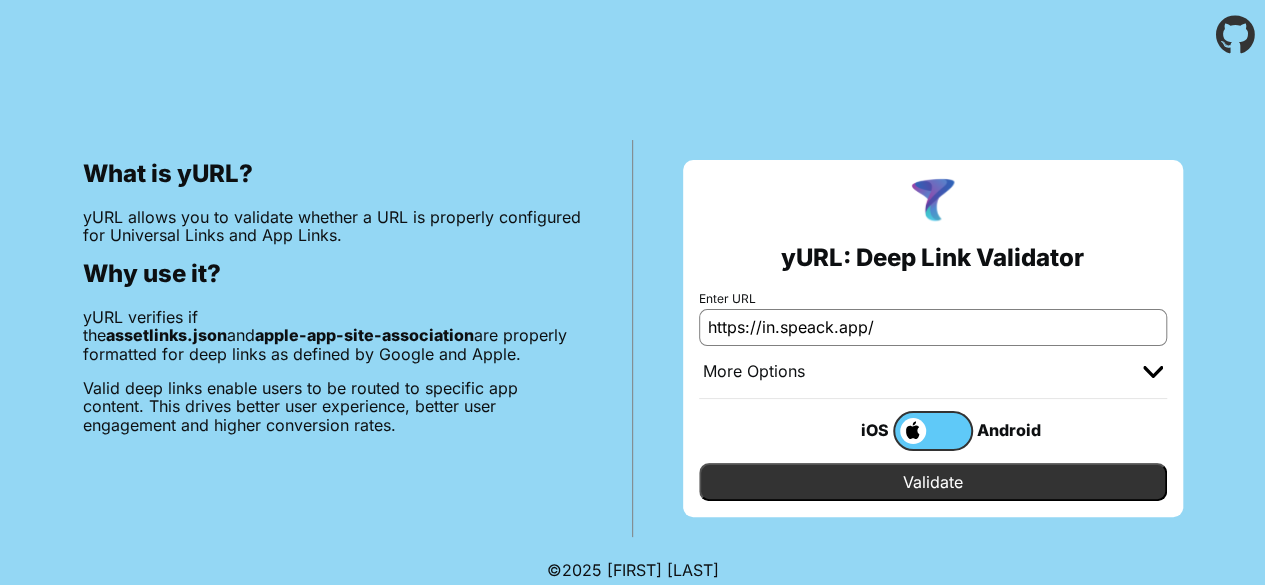 click on "More Options" at bounding box center (933, 372) 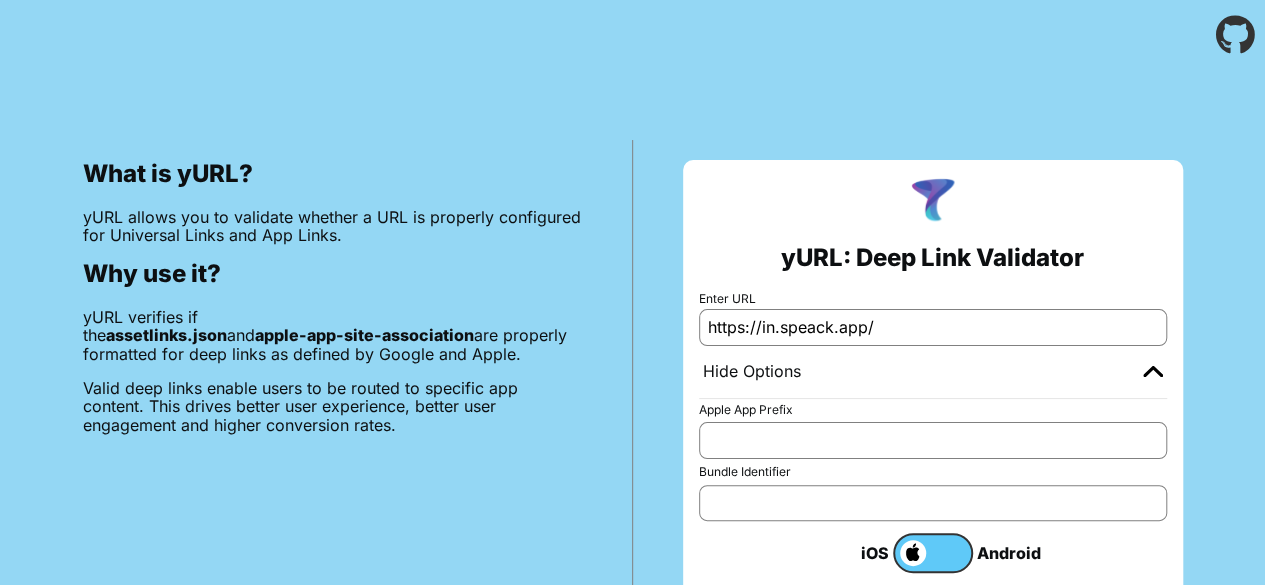 scroll, scrollTop: 100, scrollLeft: 0, axis: vertical 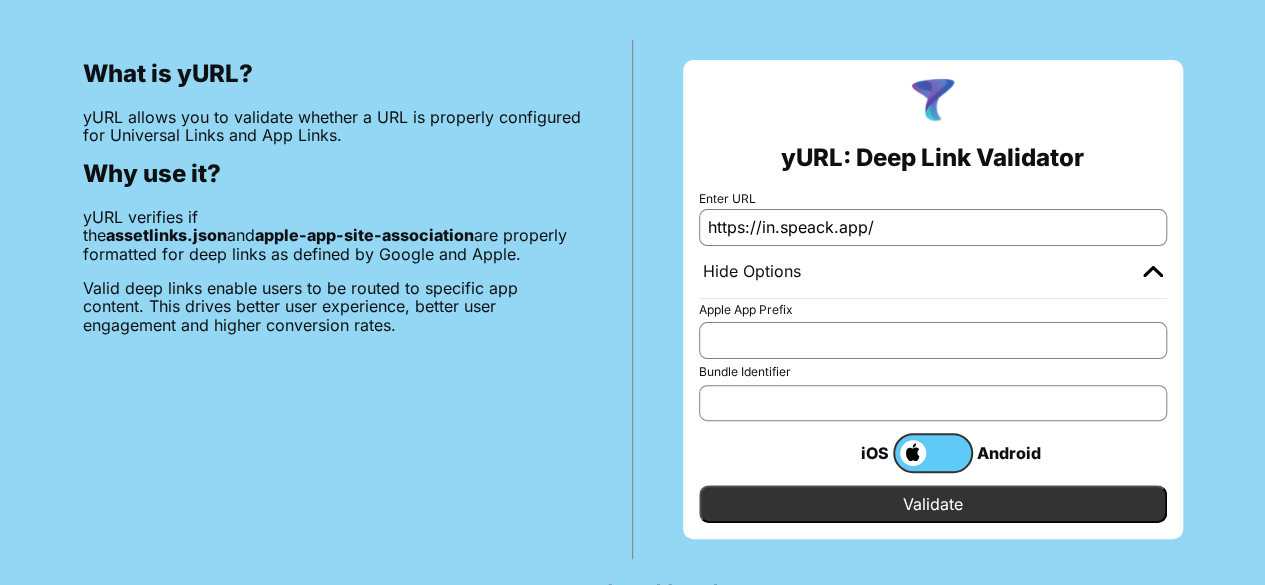 click on "Validate" at bounding box center [933, 504] 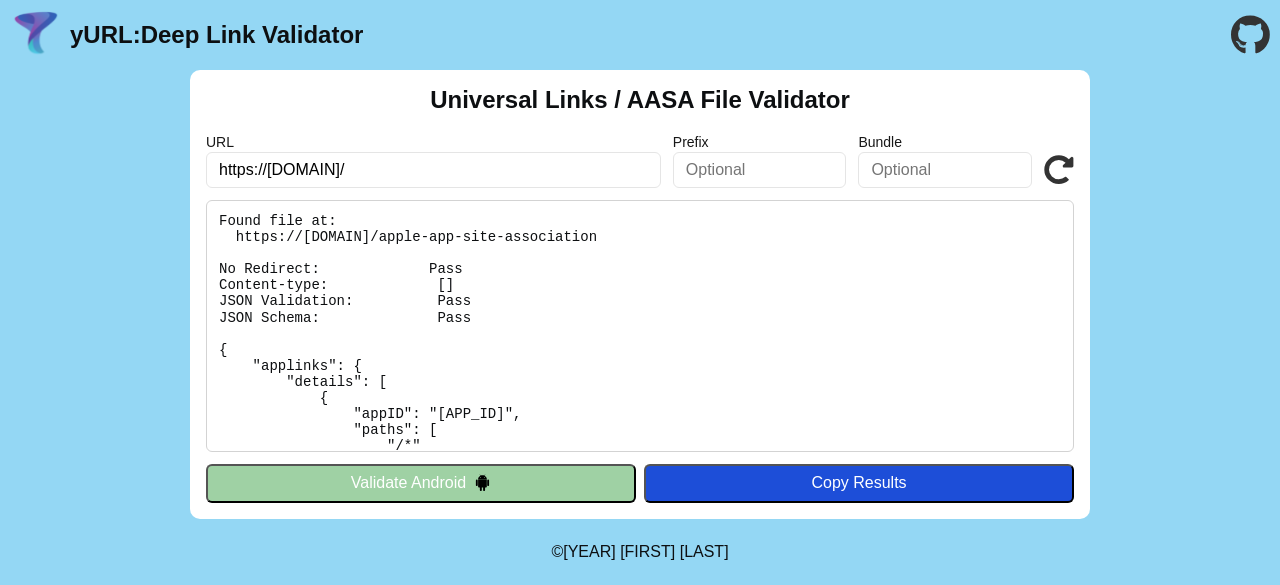 scroll, scrollTop: 0, scrollLeft: 0, axis: both 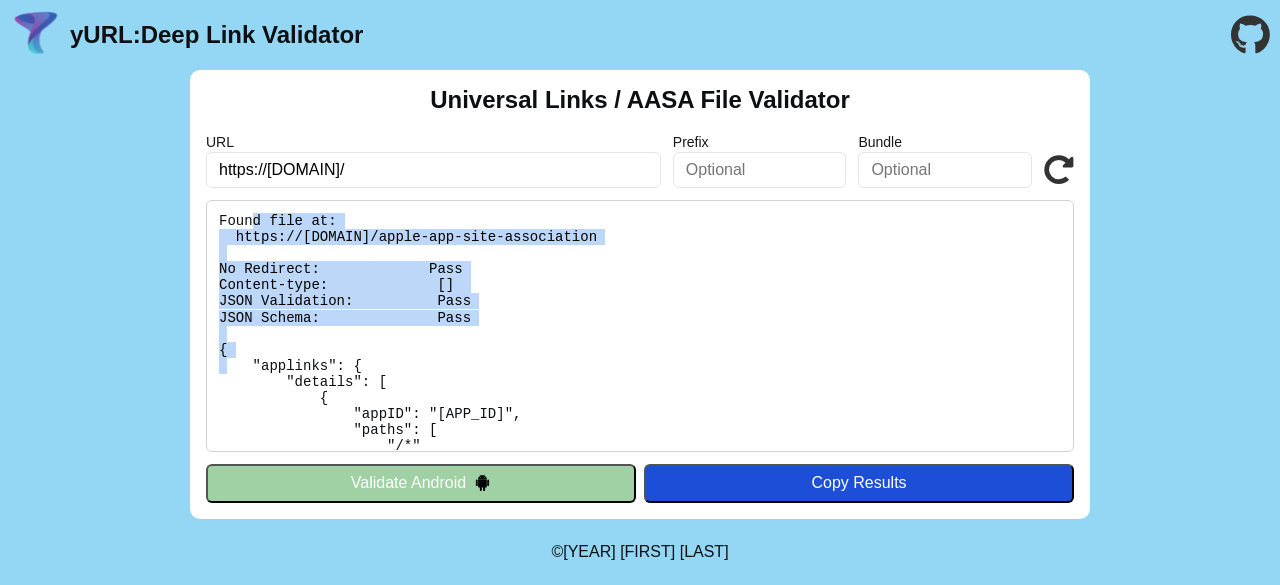 drag, startPoint x: 292, startPoint y: 235, endPoint x: 520, endPoint y: 335, distance: 248.96587 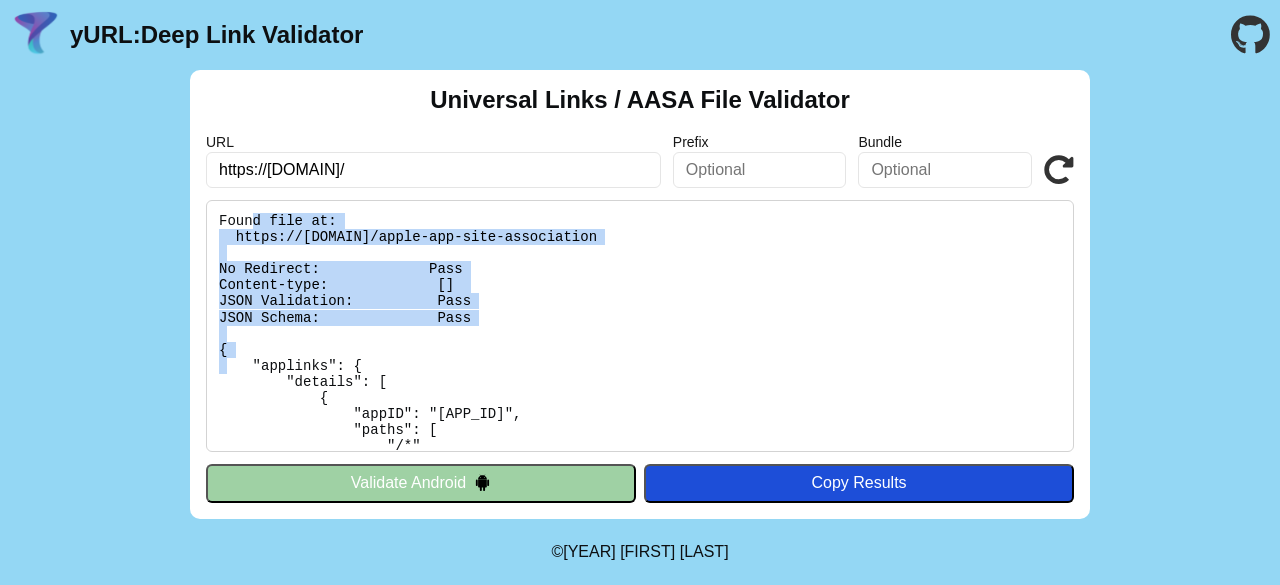 click at bounding box center [640, 326] 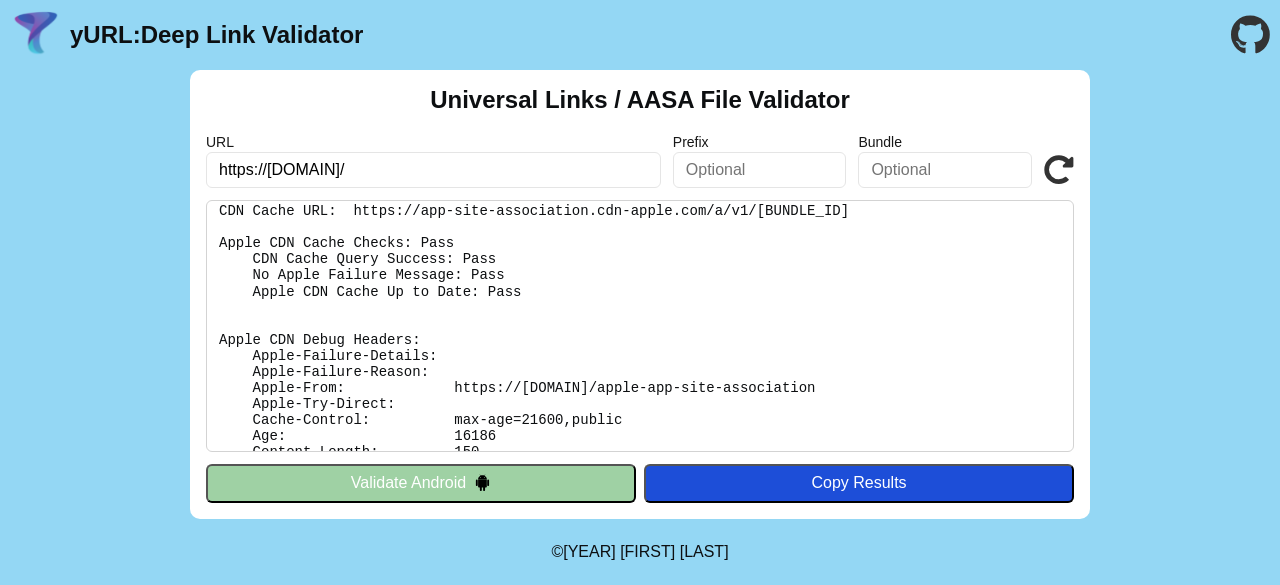 scroll, scrollTop: 264, scrollLeft: 0, axis: vertical 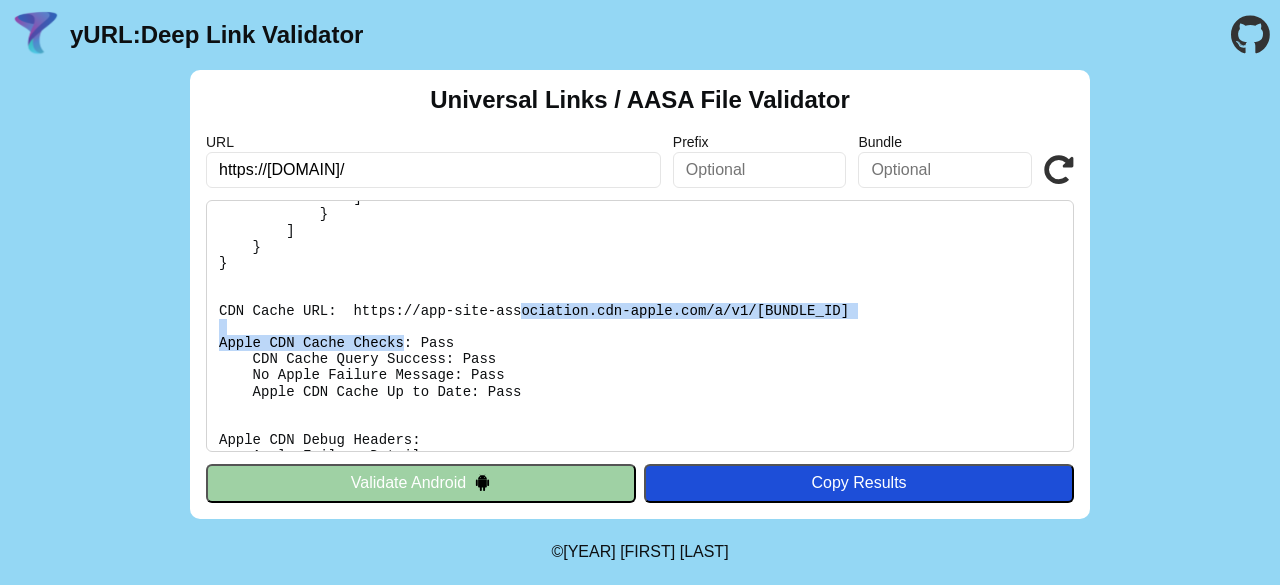 drag, startPoint x: 337, startPoint y: 309, endPoint x: 838, endPoint y: 323, distance: 501.19556 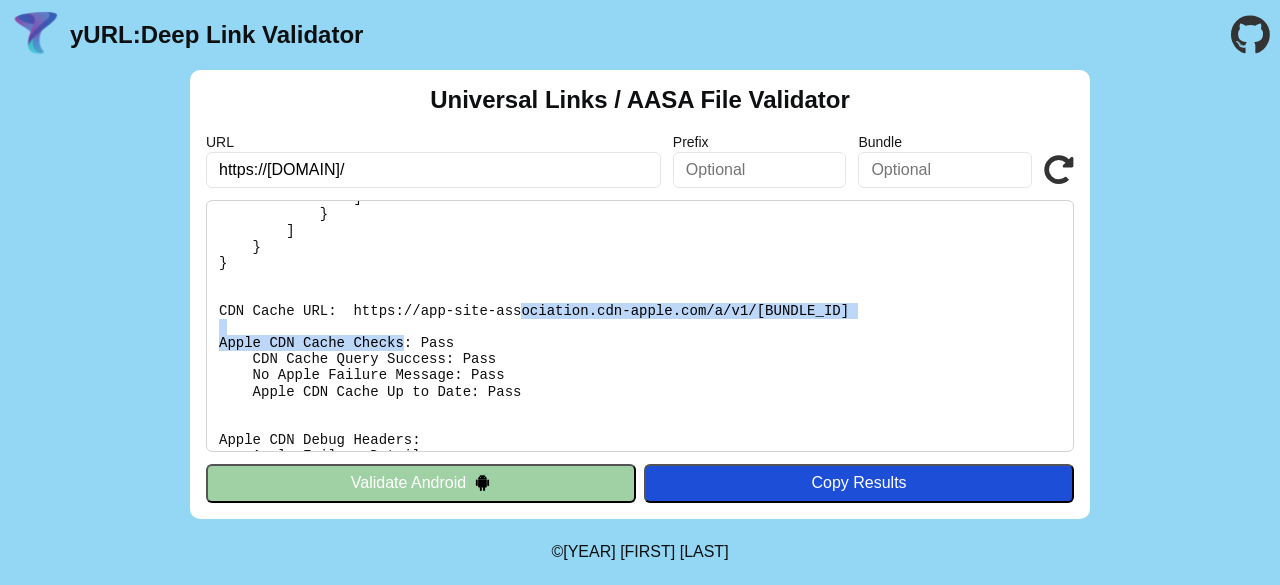 click at bounding box center [640, 326] 